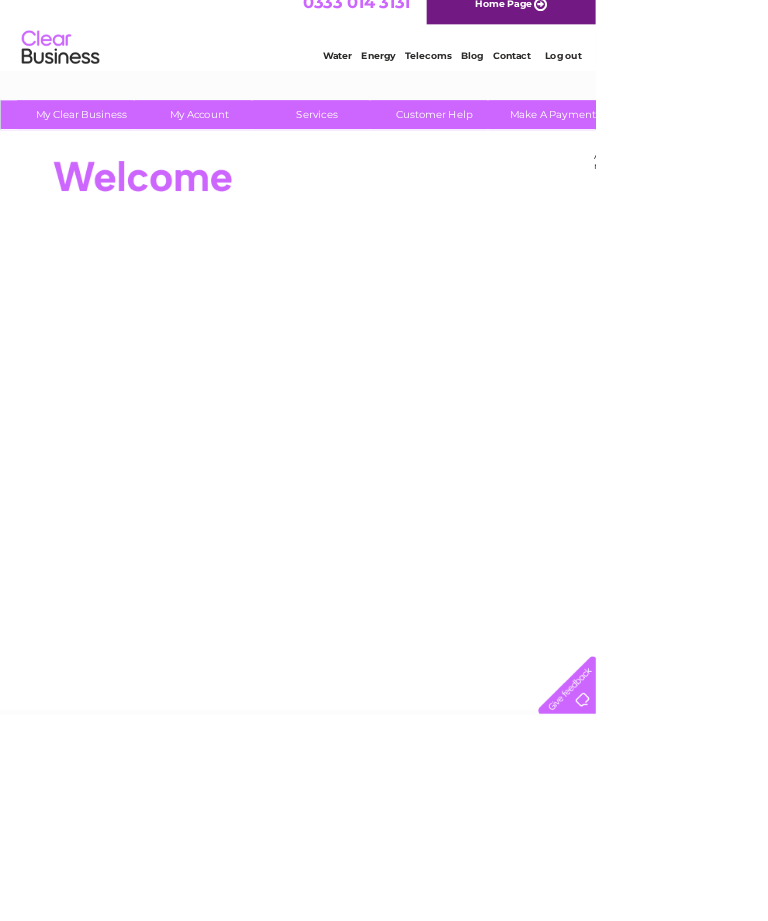 scroll, scrollTop: 0, scrollLeft: 0, axis: both 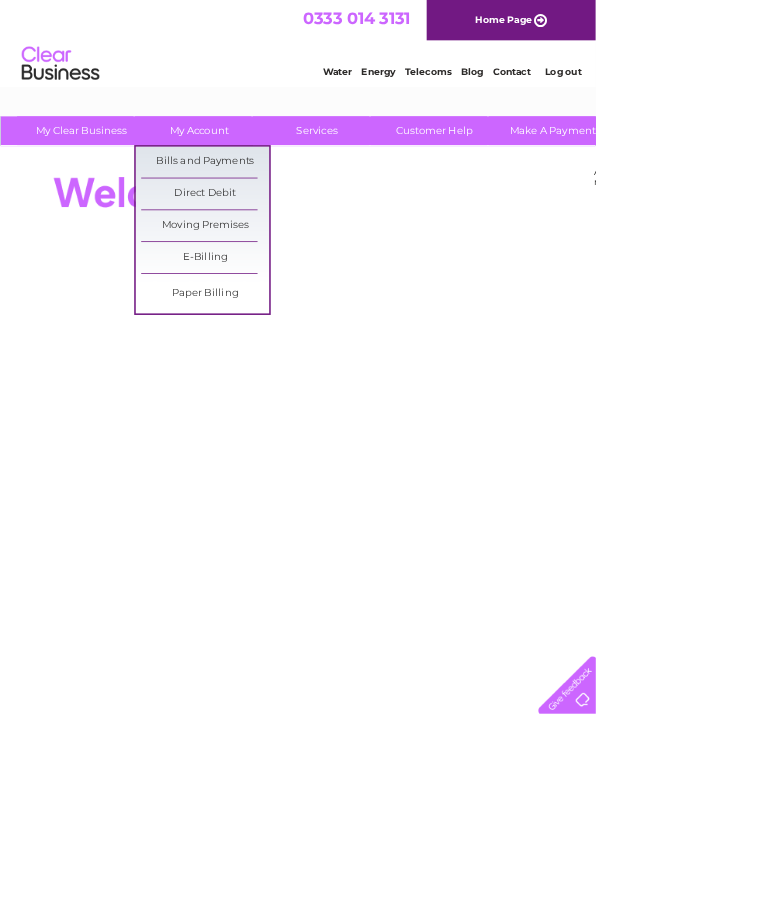 click on "Bills and Payments" at bounding box center [264, 209] 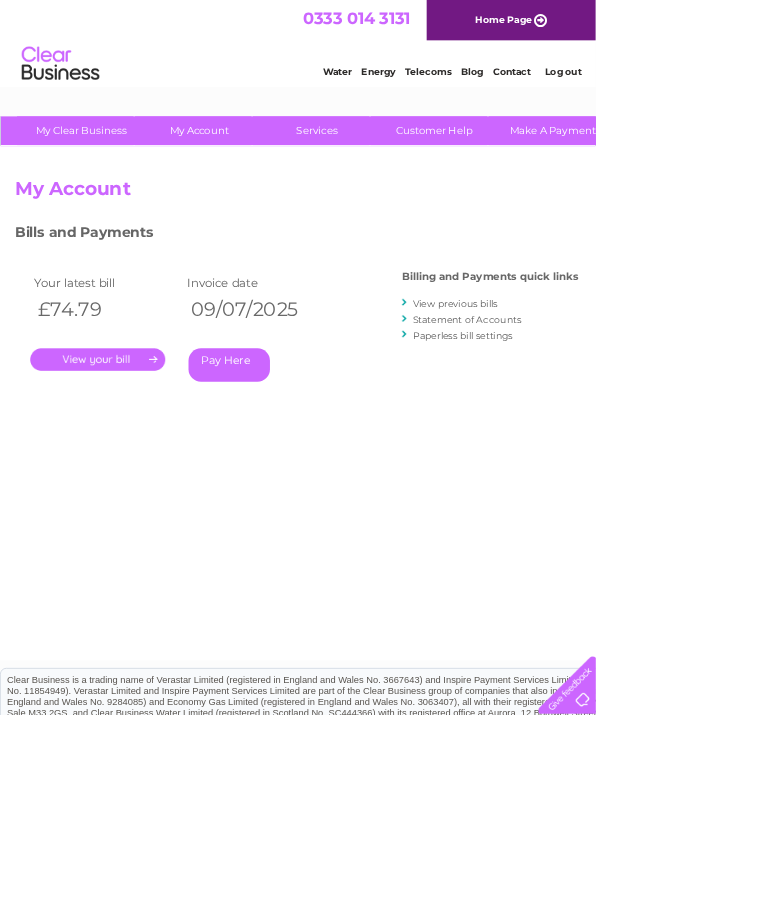 scroll, scrollTop: 0, scrollLeft: 0, axis: both 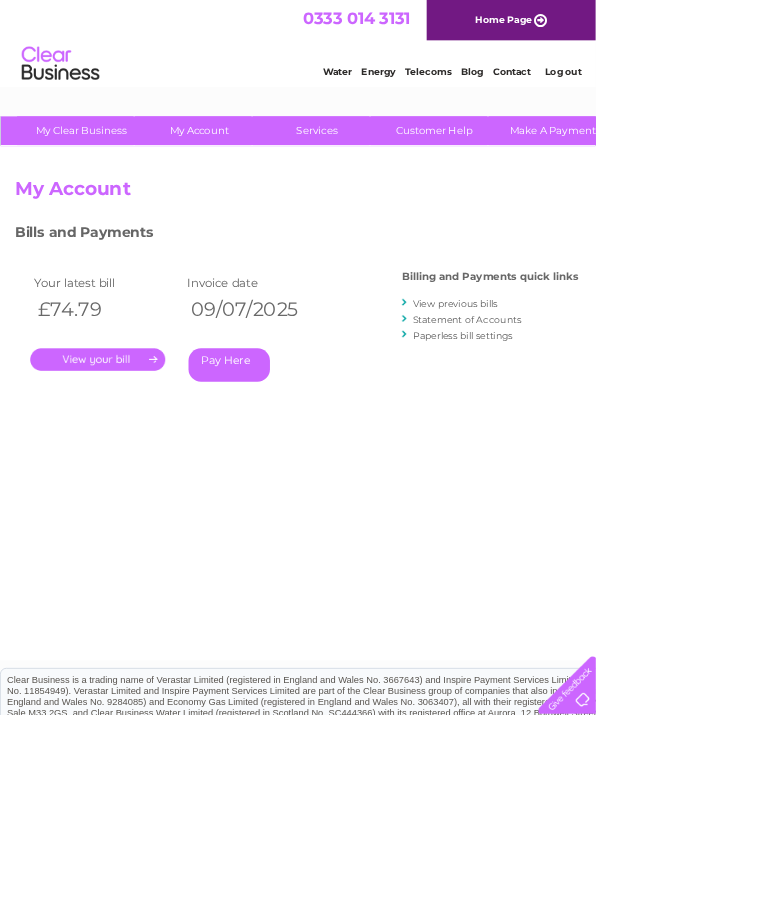 click on "." at bounding box center (126, 463) 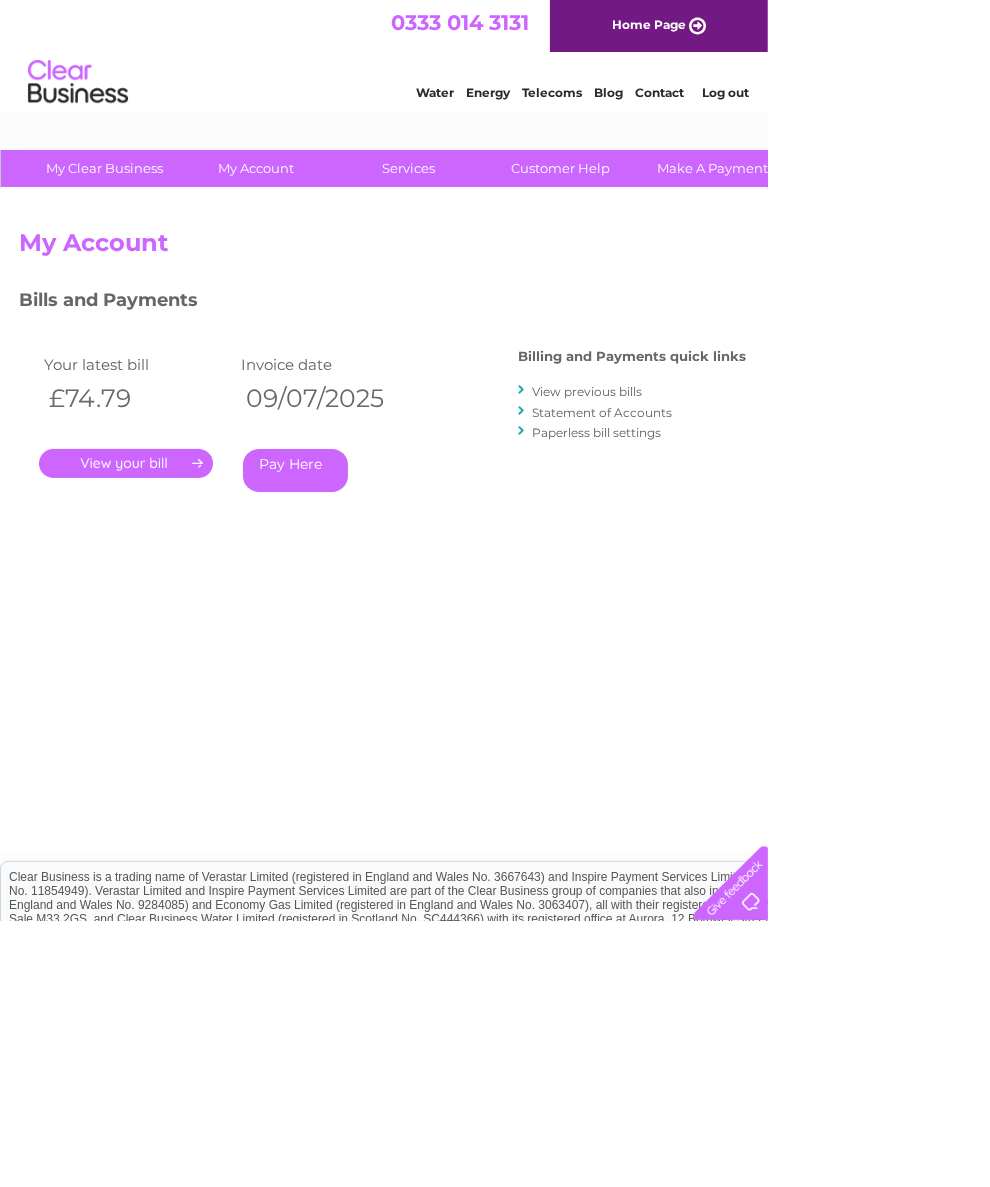 scroll, scrollTop: 12, scrollLeft: 0, axis: vertical 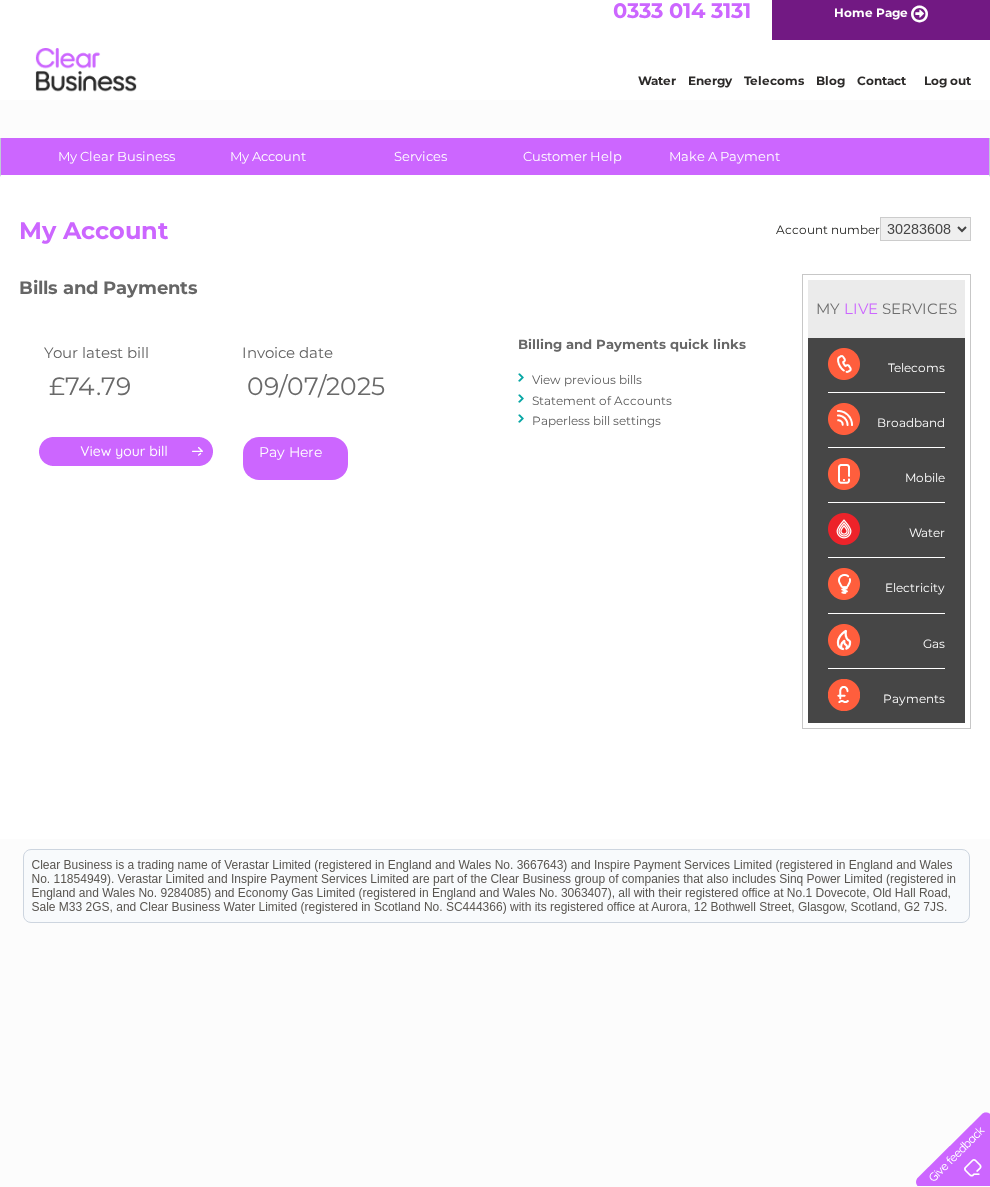 click on "View previous bills" at bounding box center (587, 379) 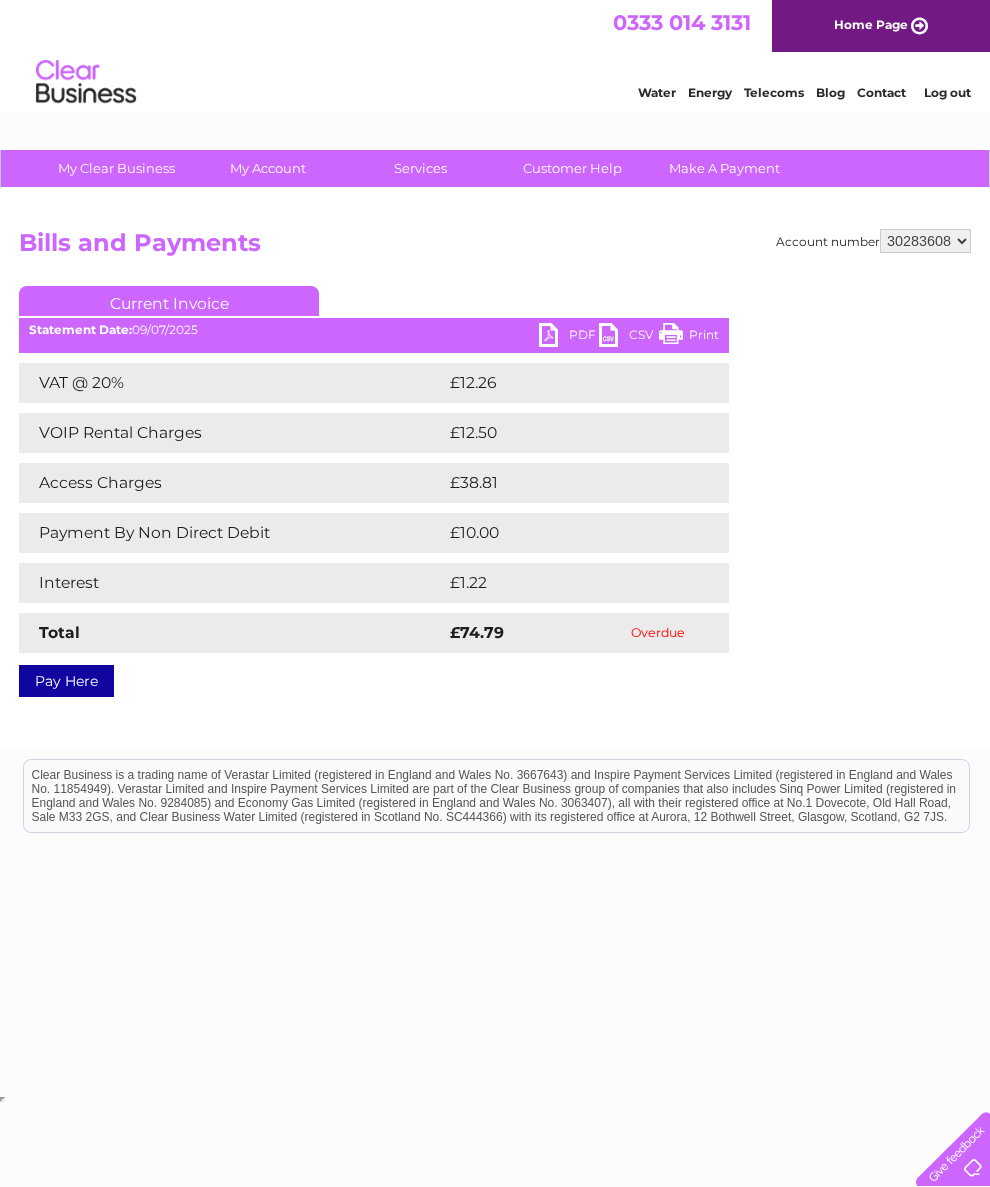 scroll, scrollTop: 0, scrollLeft: 0, axis: both 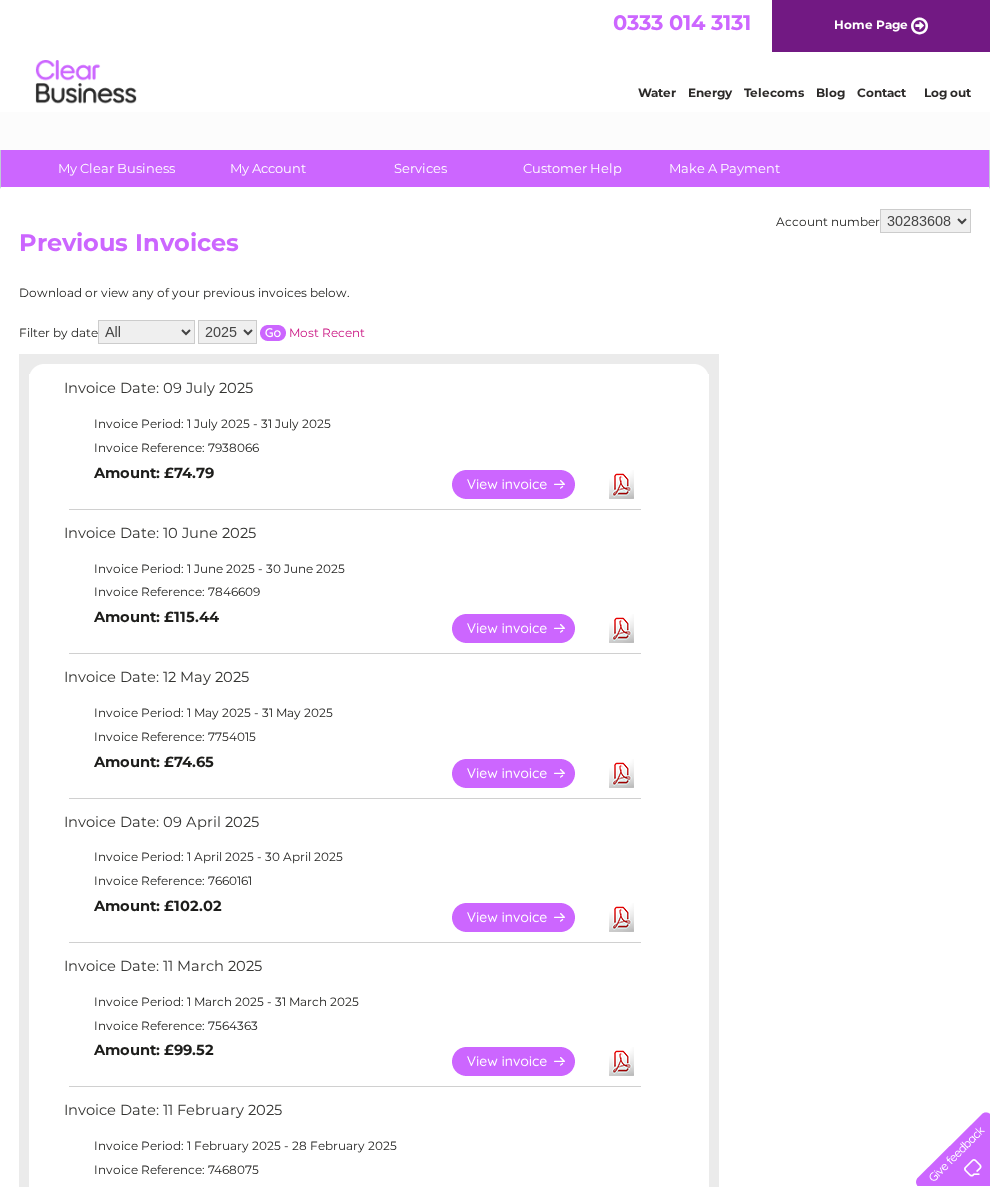 click on "View" at bounding box center [525, 484] 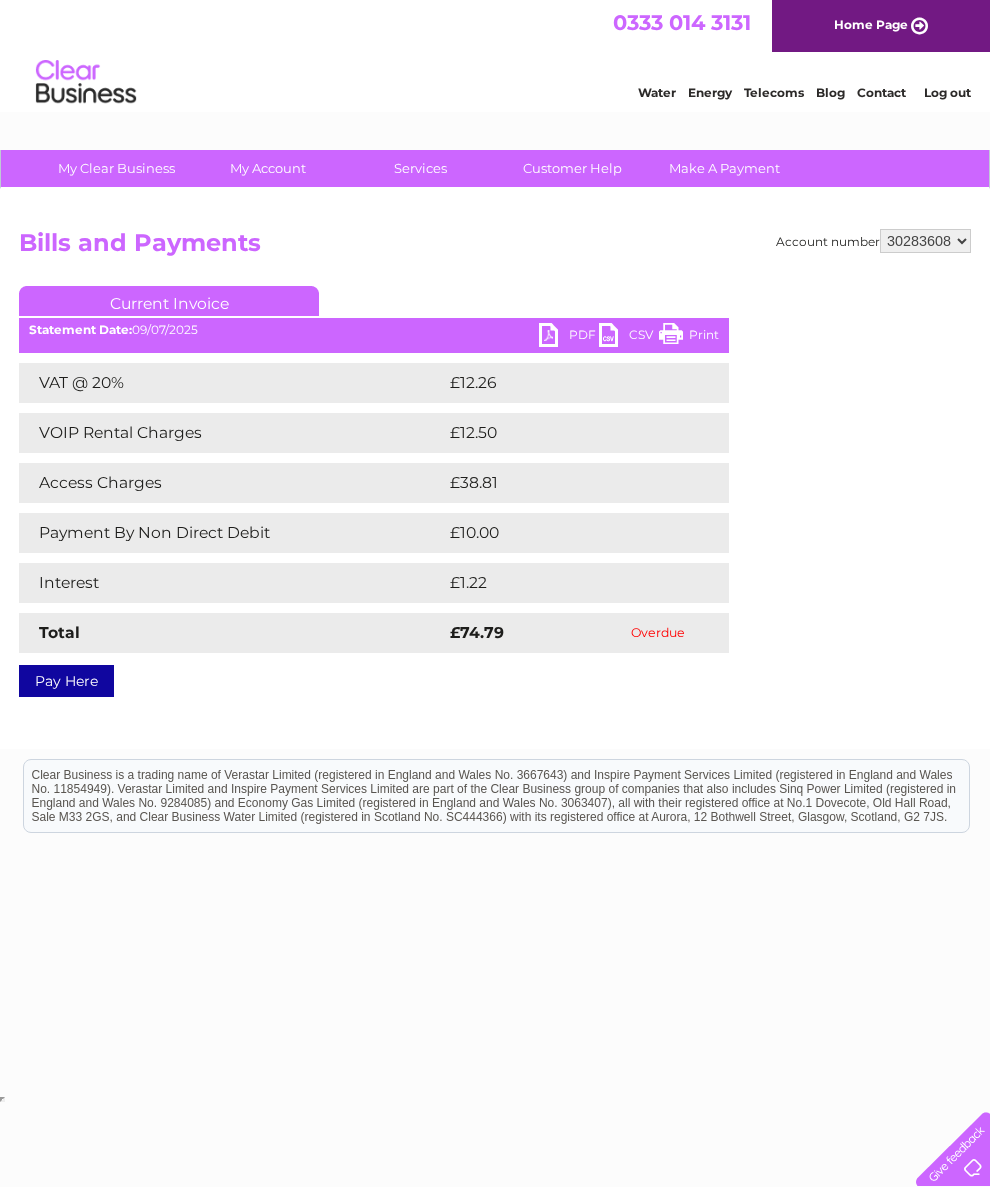scroll, scrollTop: 0, scrollLeft: 0, axis: both 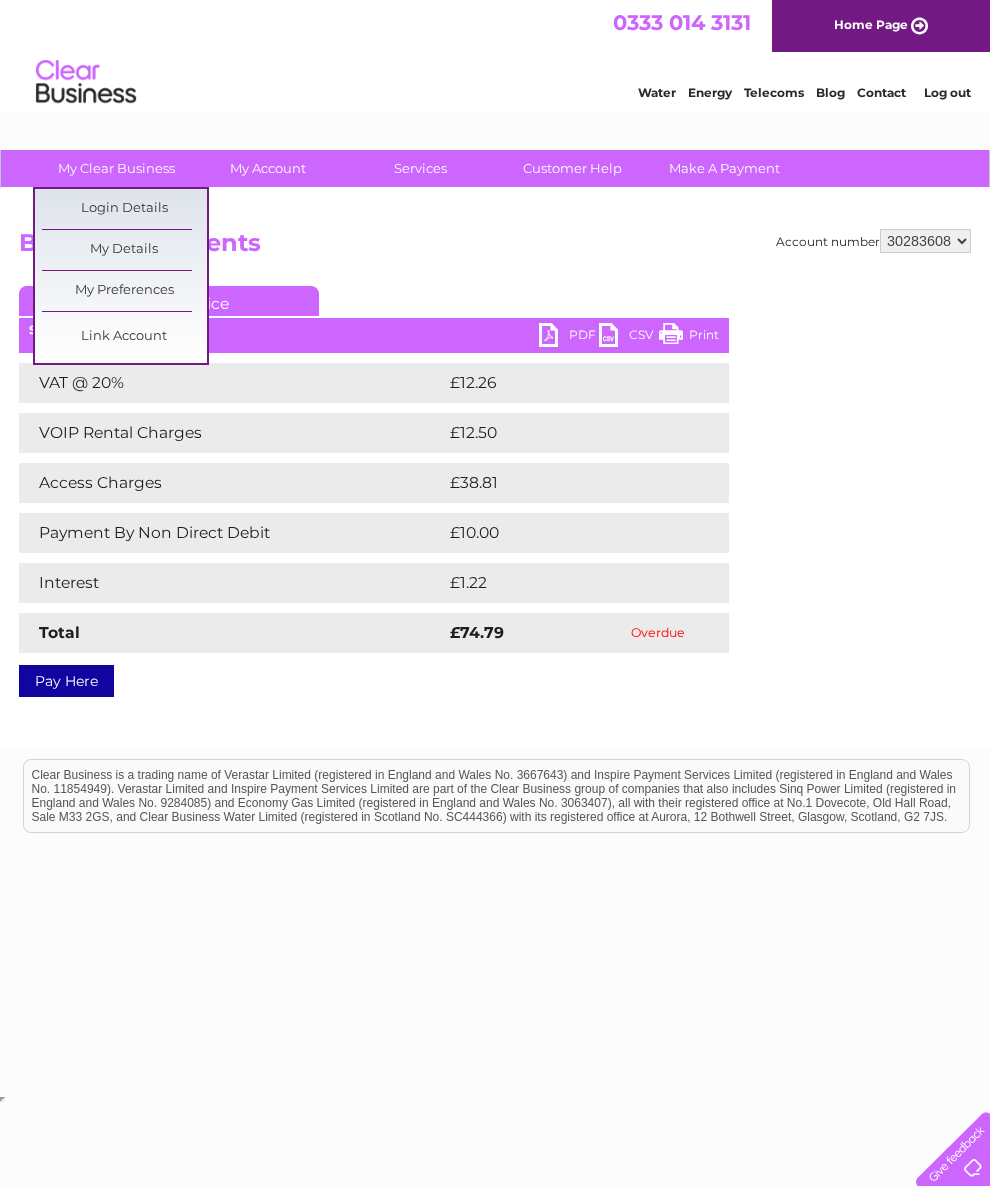 click on "Bills and Payments" at bounding box center [495, 248] 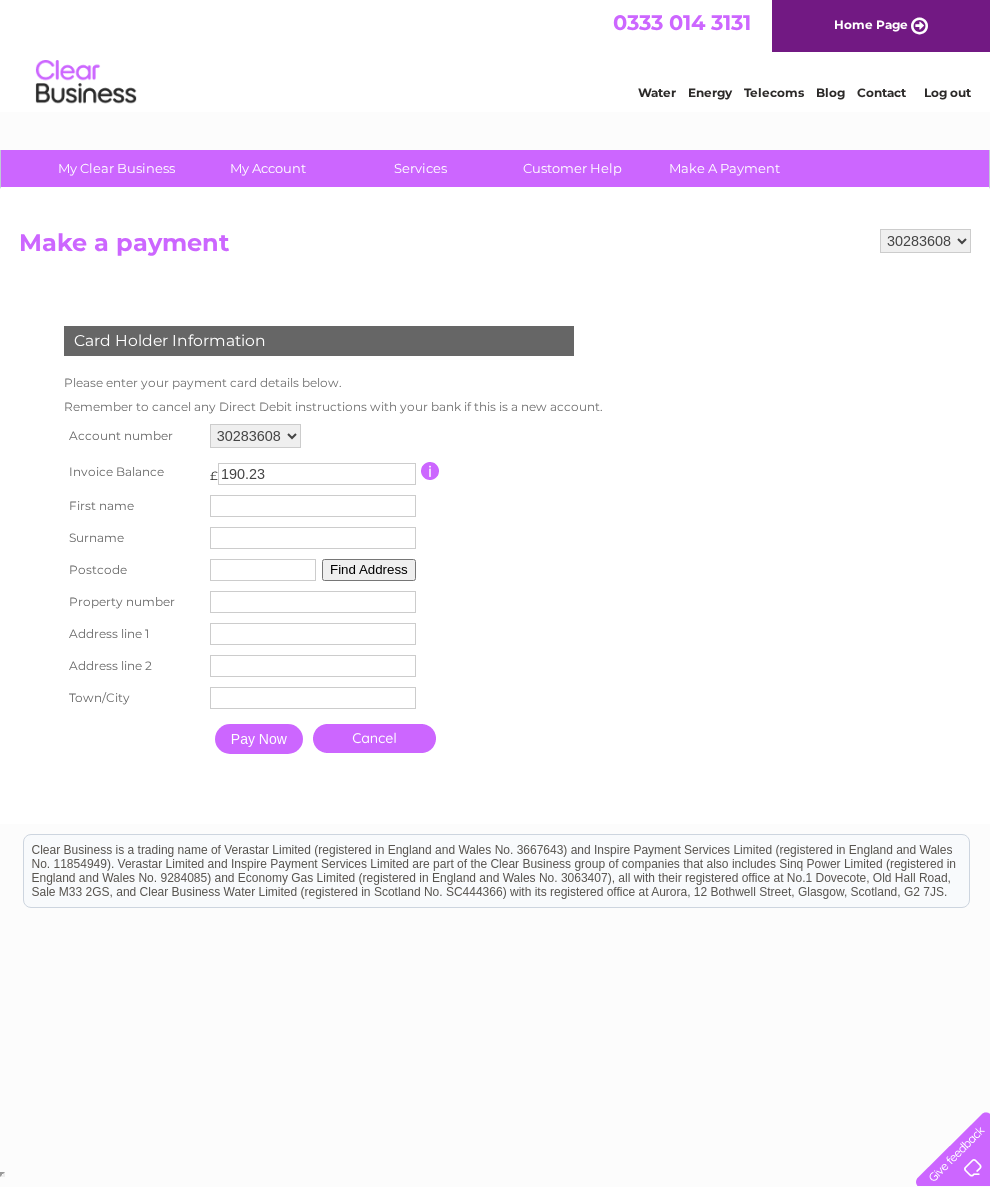 scroll, scrollTop: 0, scrollLeft: 0, axis: both 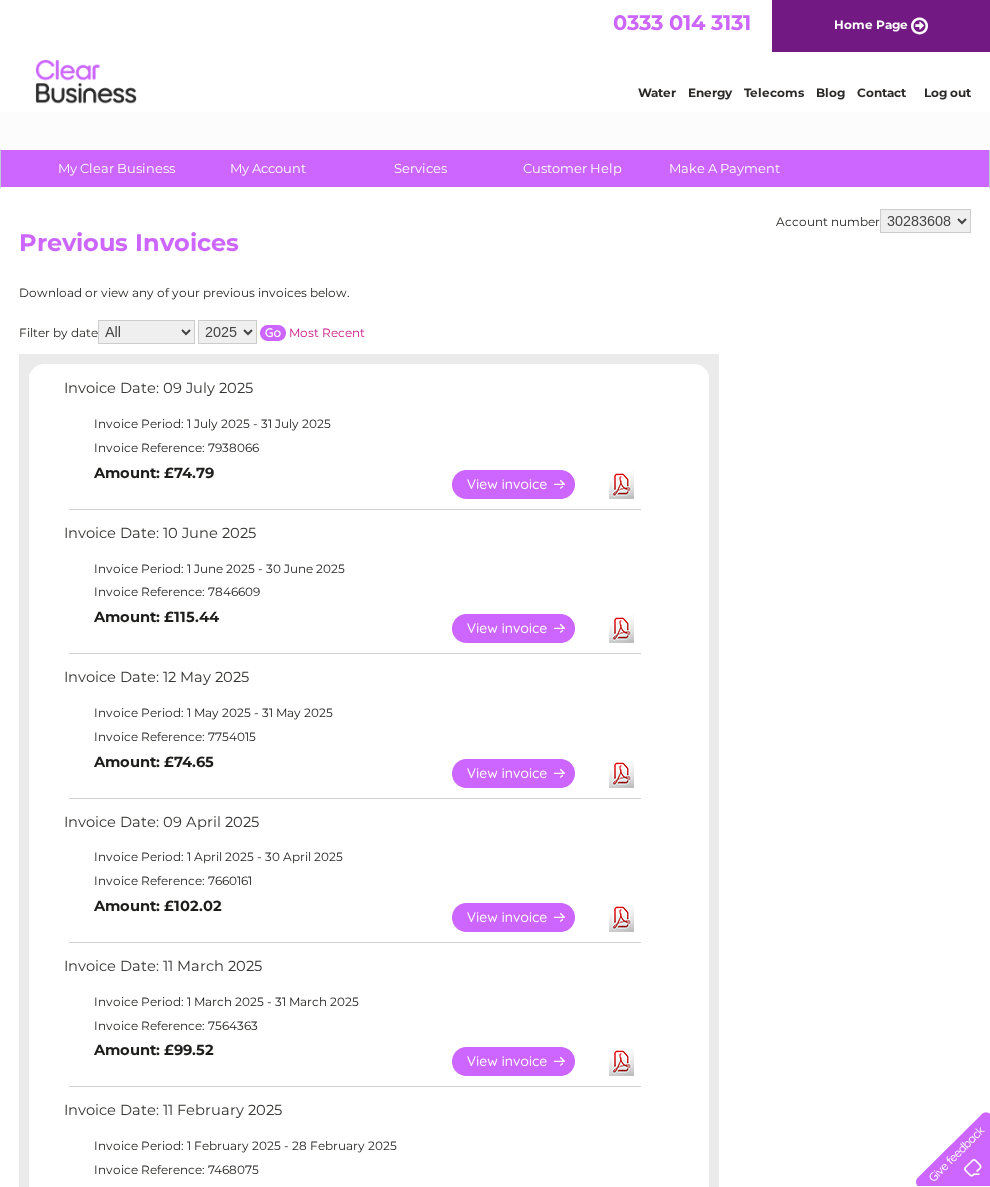 click on "Invoice Reference: 7938066" at bounding box center (351, 448) 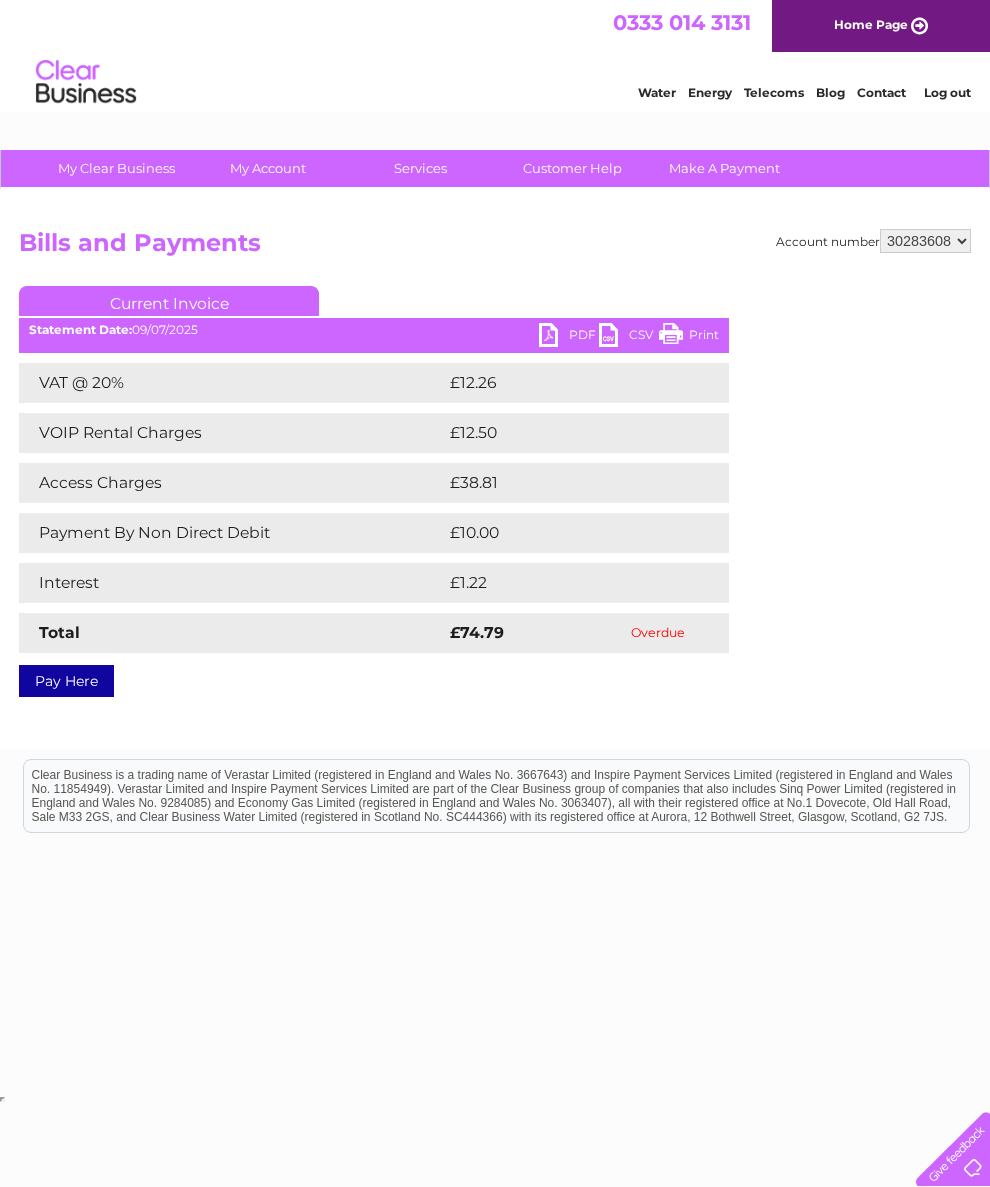 scroll, scrollTop: 0, scrollLeft: 0, axis: both 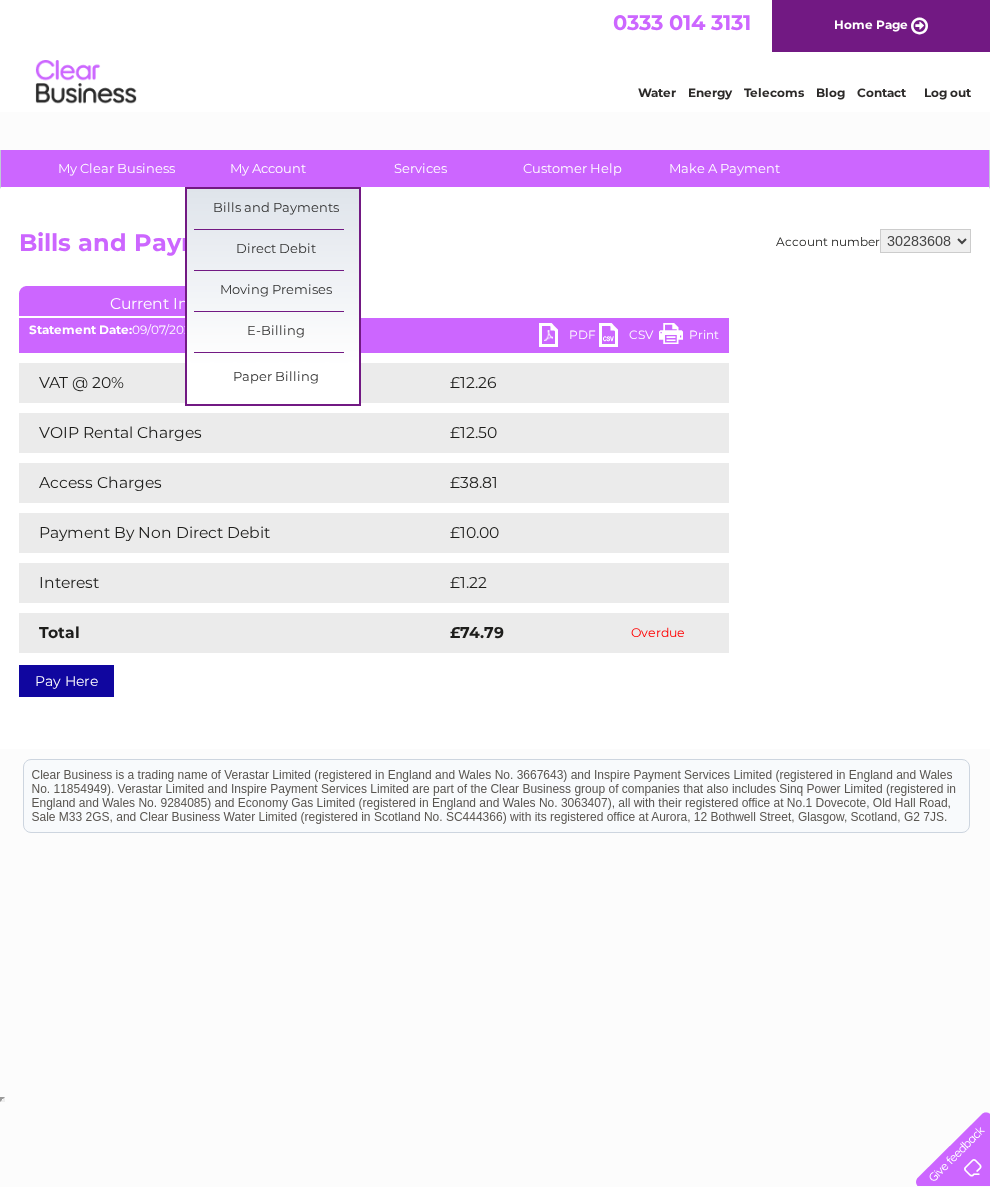 click on "Direct Debit" at bounding box center (276, 250) 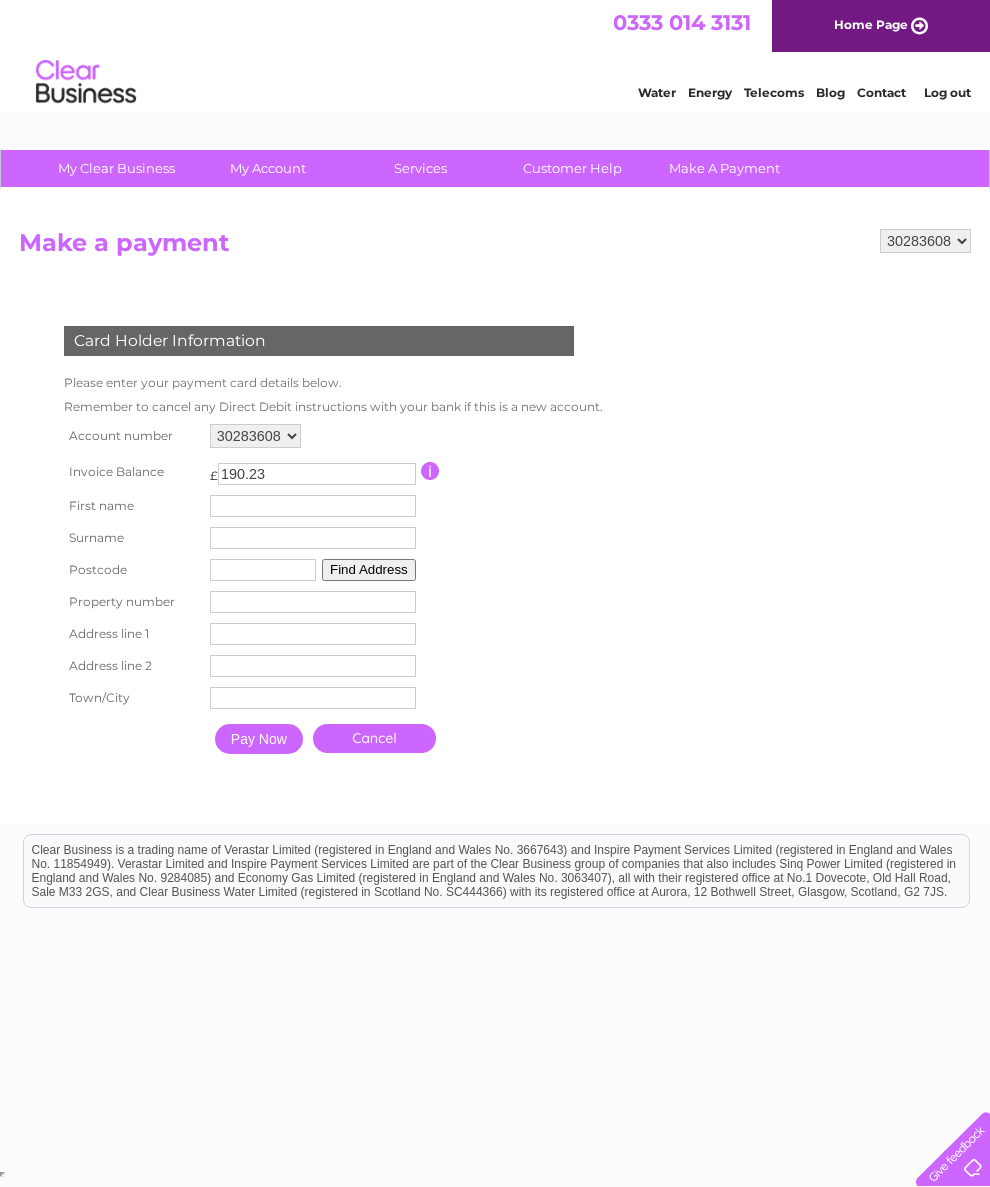 scroll, scrollTop: 0, scrollLeft: 0, axis: both 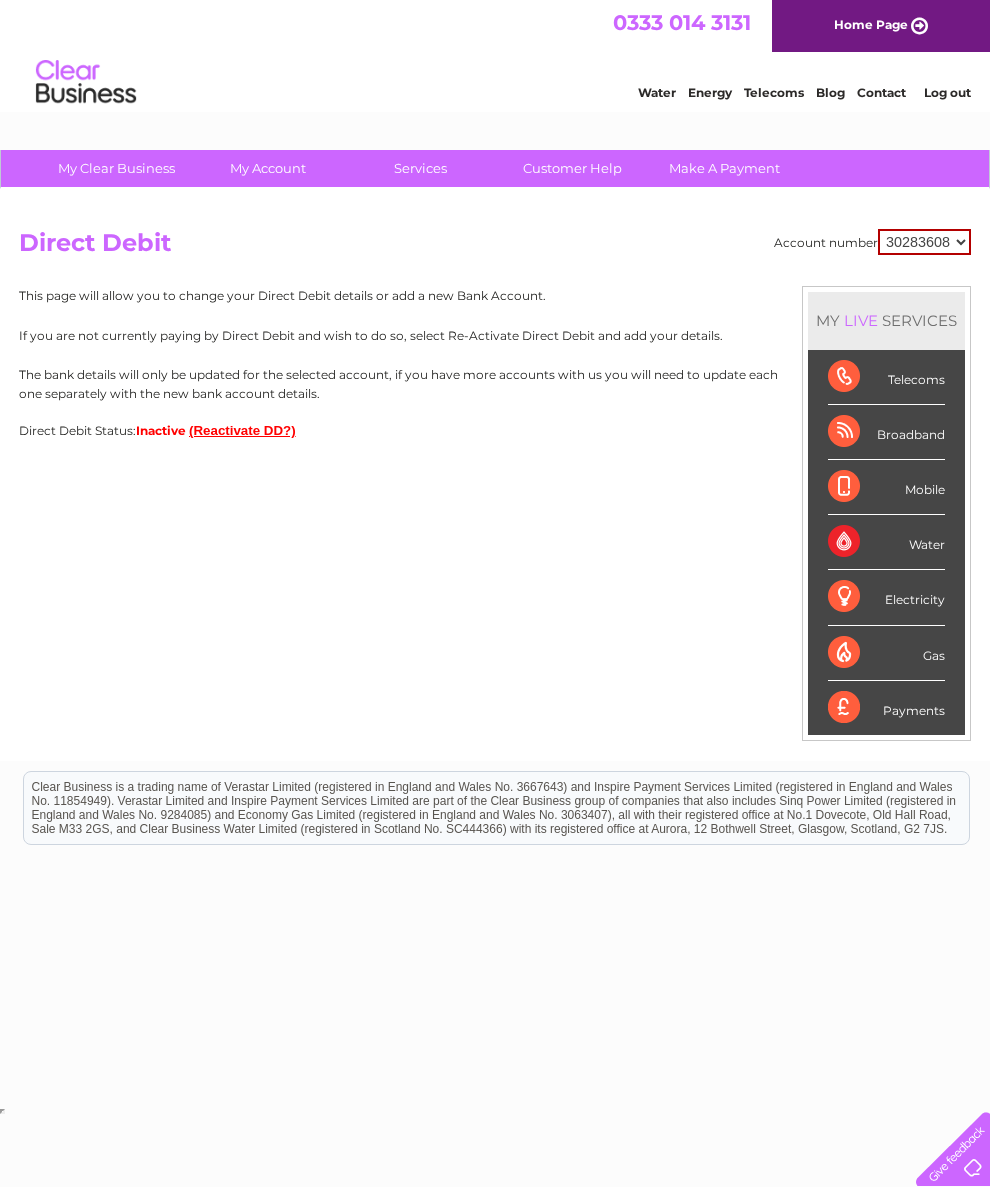 click on "(Reactivate DD?)" at bounding box center (242, 430) 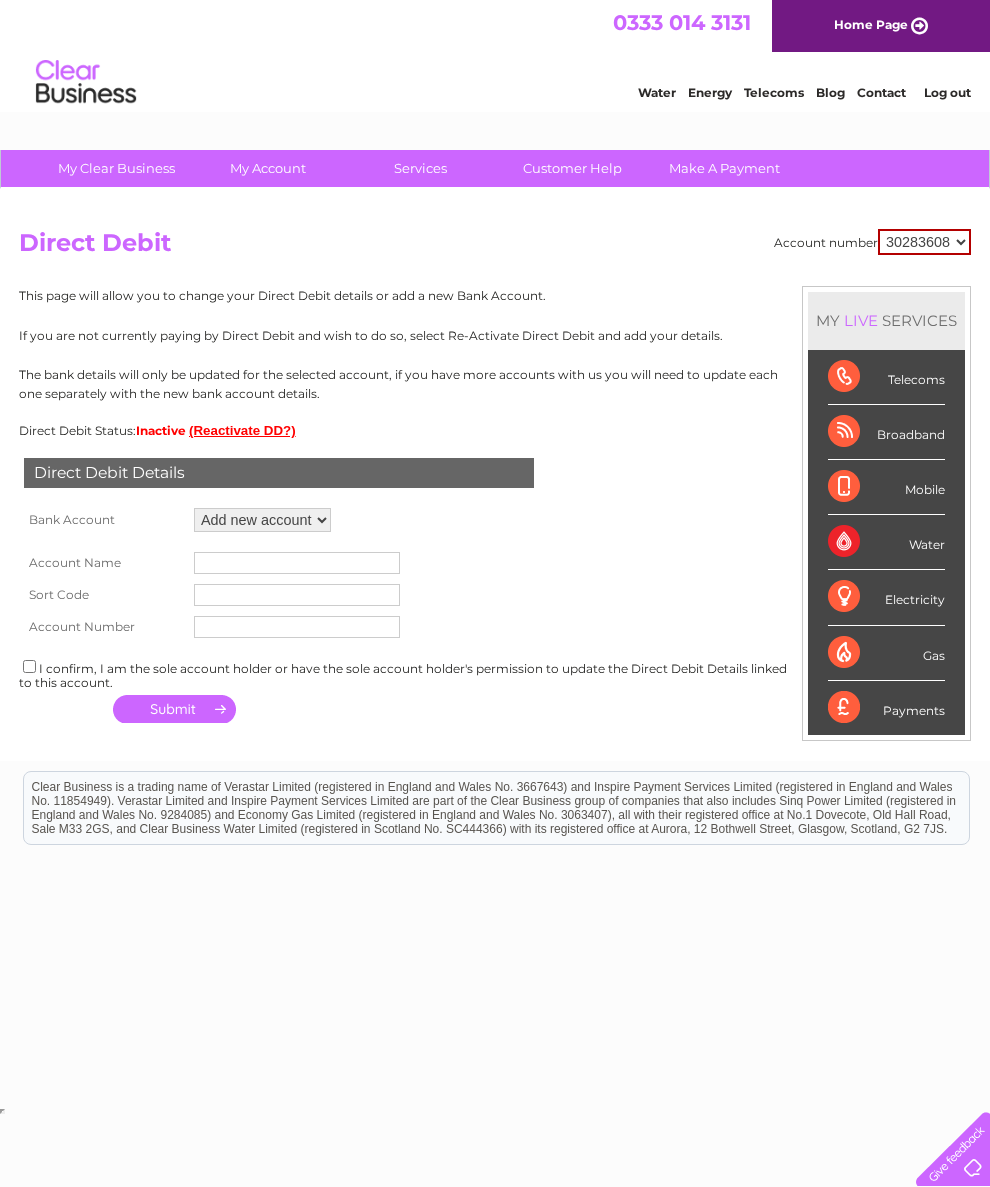 click on "Add new account
[CREDIT CARD]" at bounding box center [262, 520] 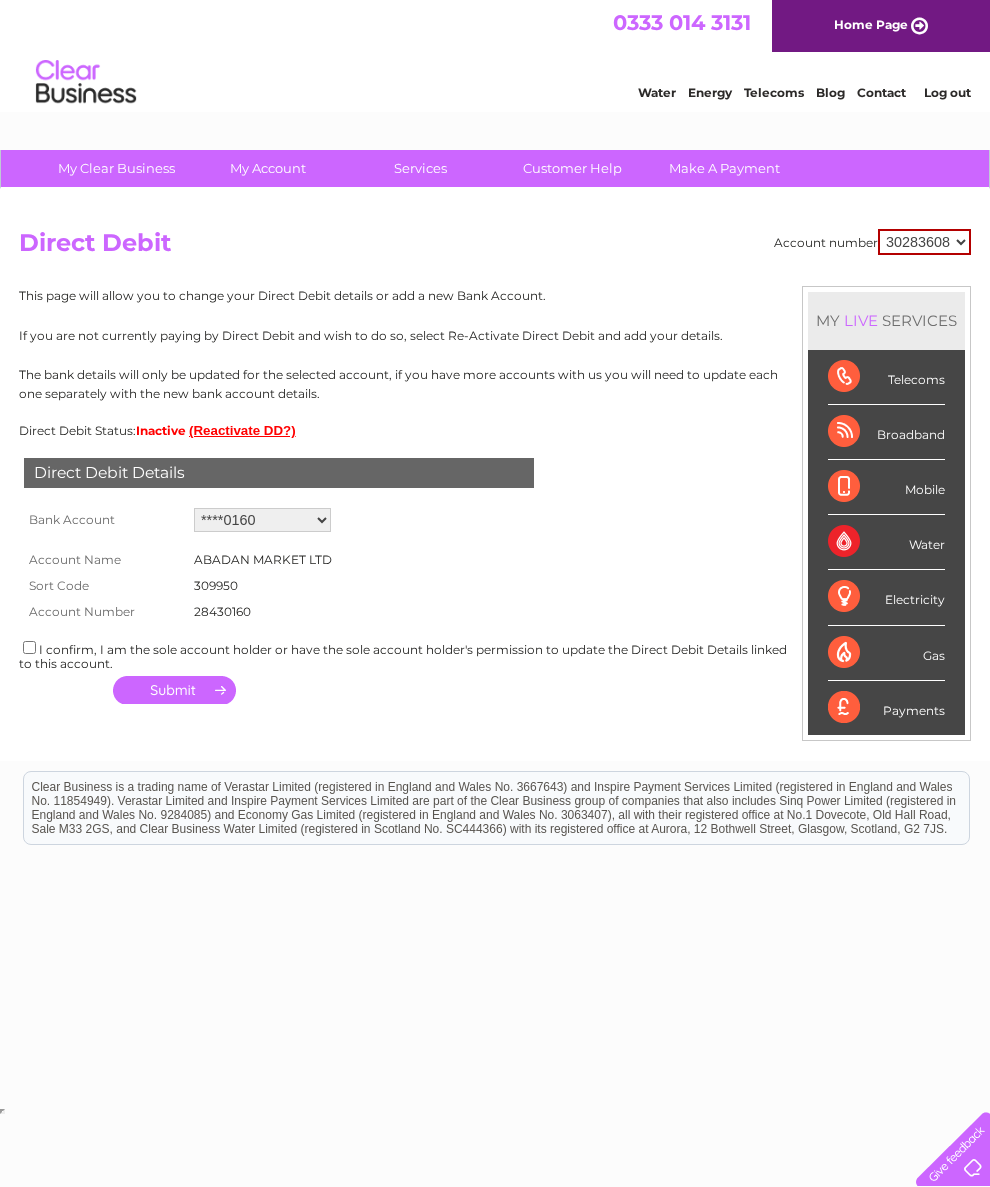 click on "Add new account
[CREDIT CARD]" at bounding box center [262, 520] 